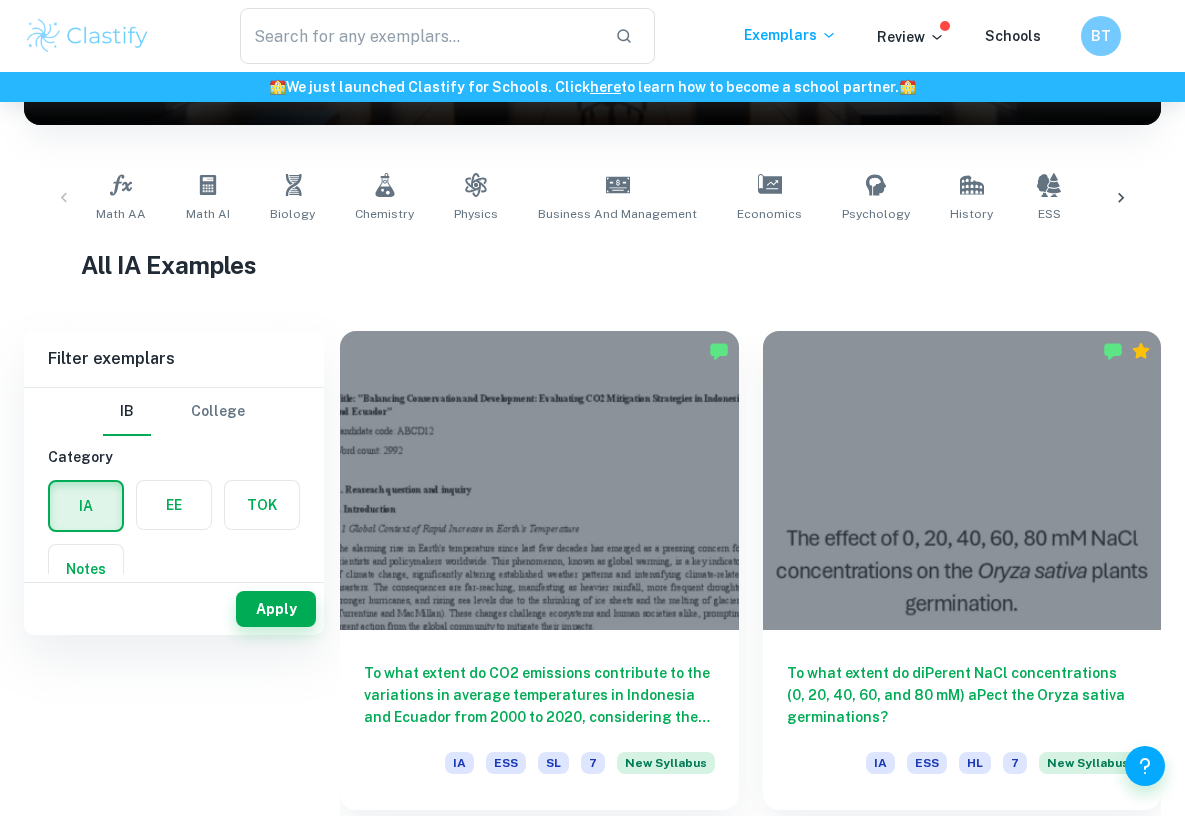 scroll, scrollTop: 168, scrollLeft: 0, axis: vertical 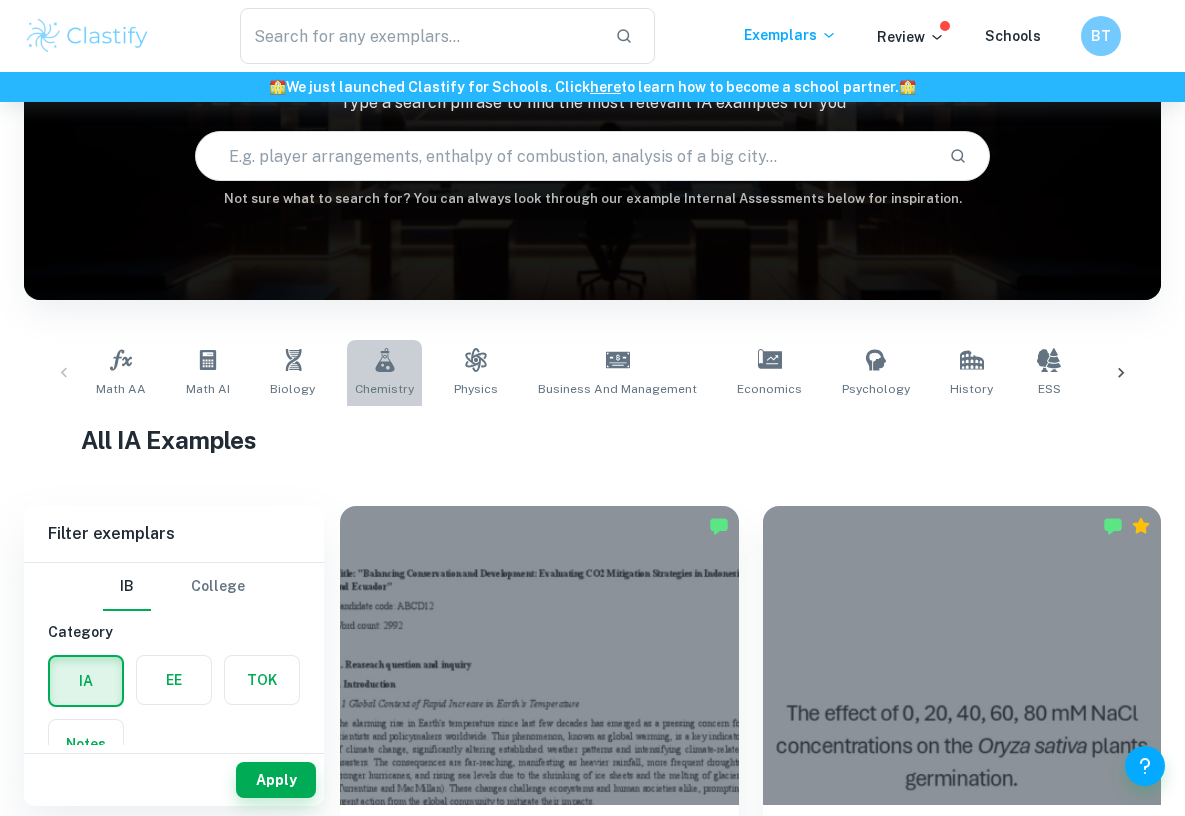 click on "Chemistry" at bounding box center (384, 373) 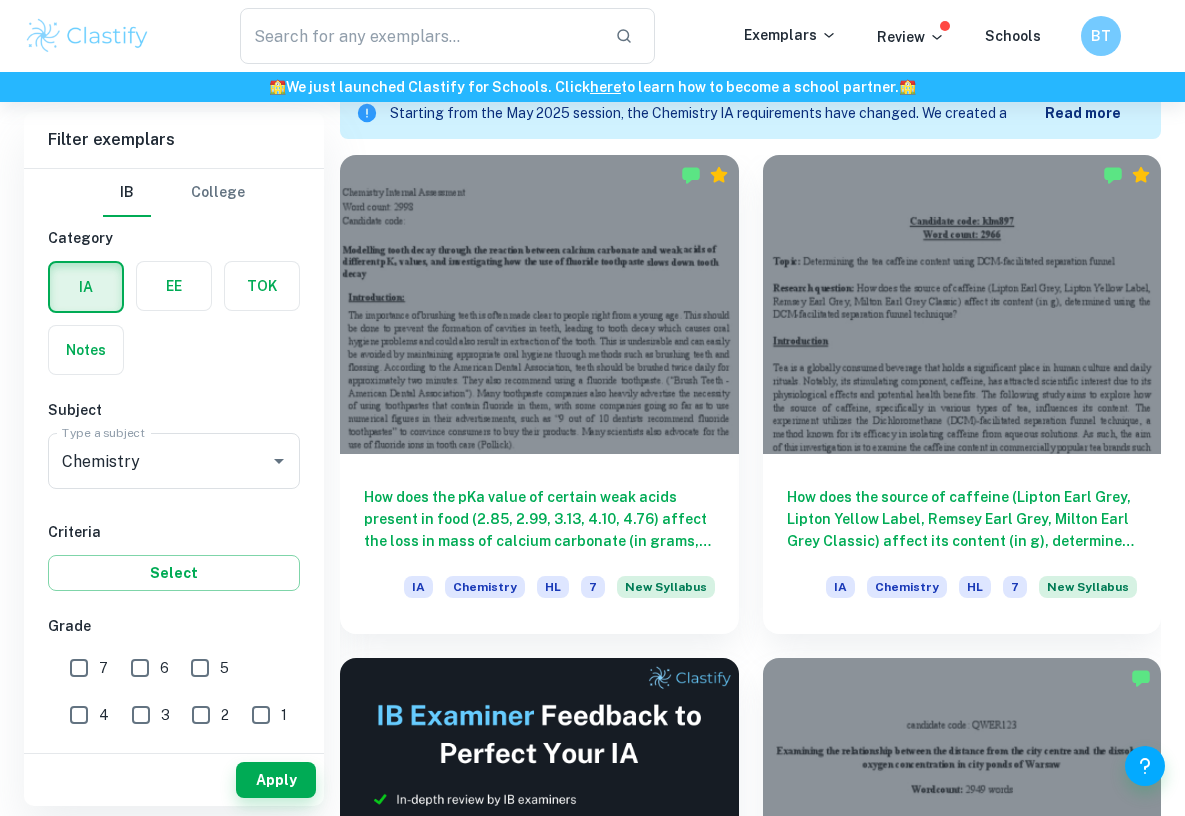 scroll, scrollTop: 655, scrollLeft: 0, axis: vertical 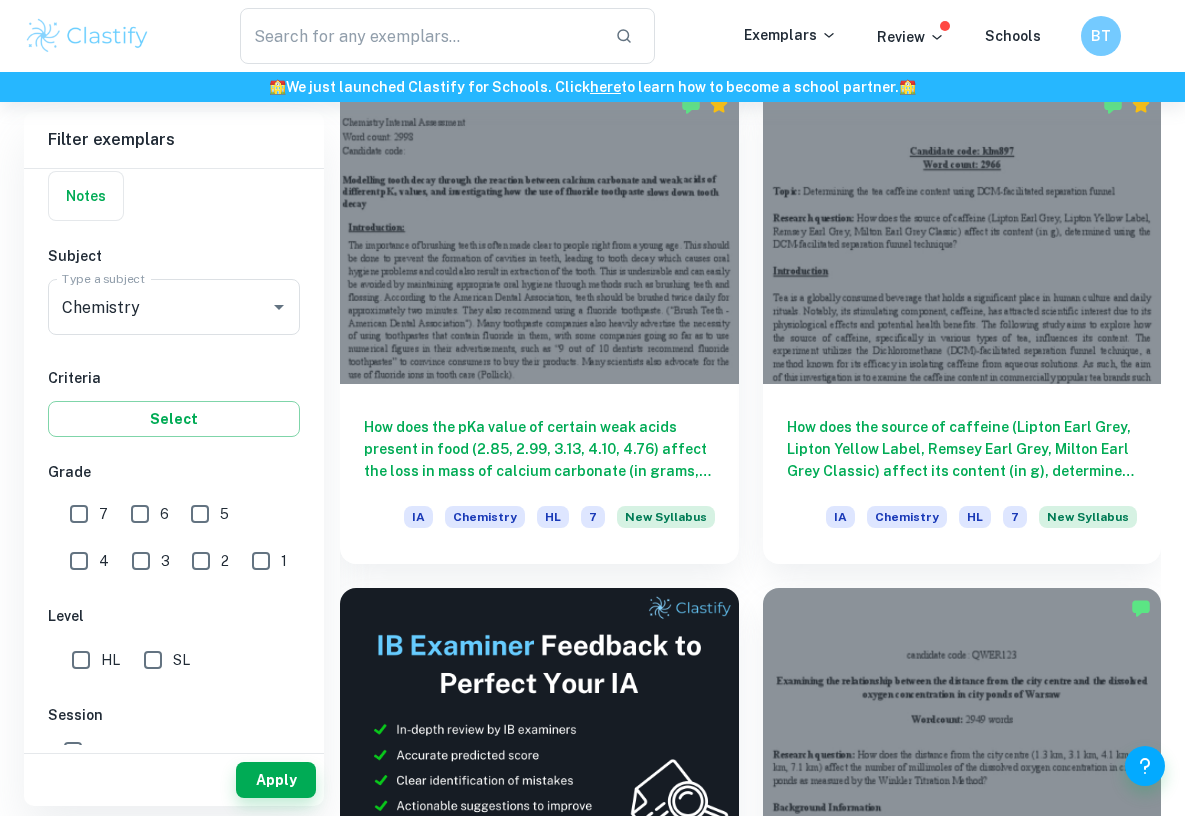 click on "7" at bounding box center (79, 514) 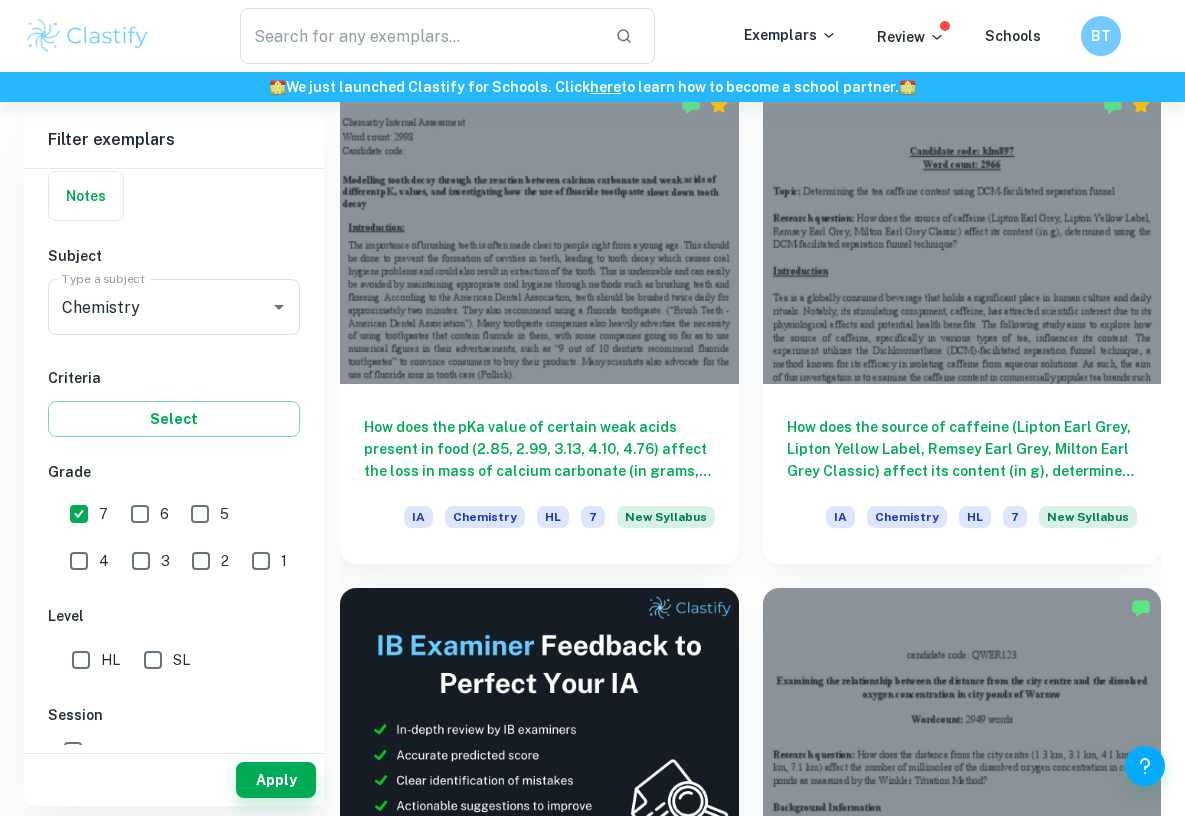 click on "HL" at bounding box center (81, 660) 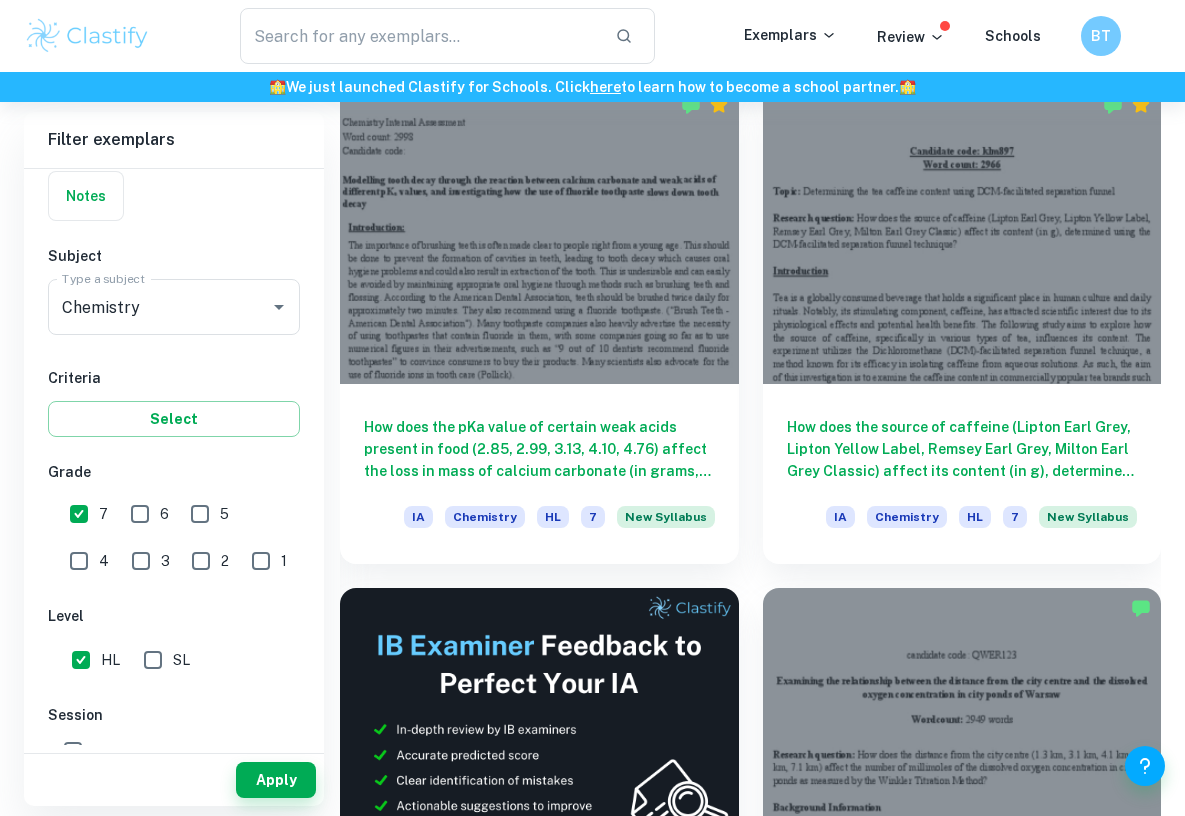 click on "HL" at bounding box center [81, 660] 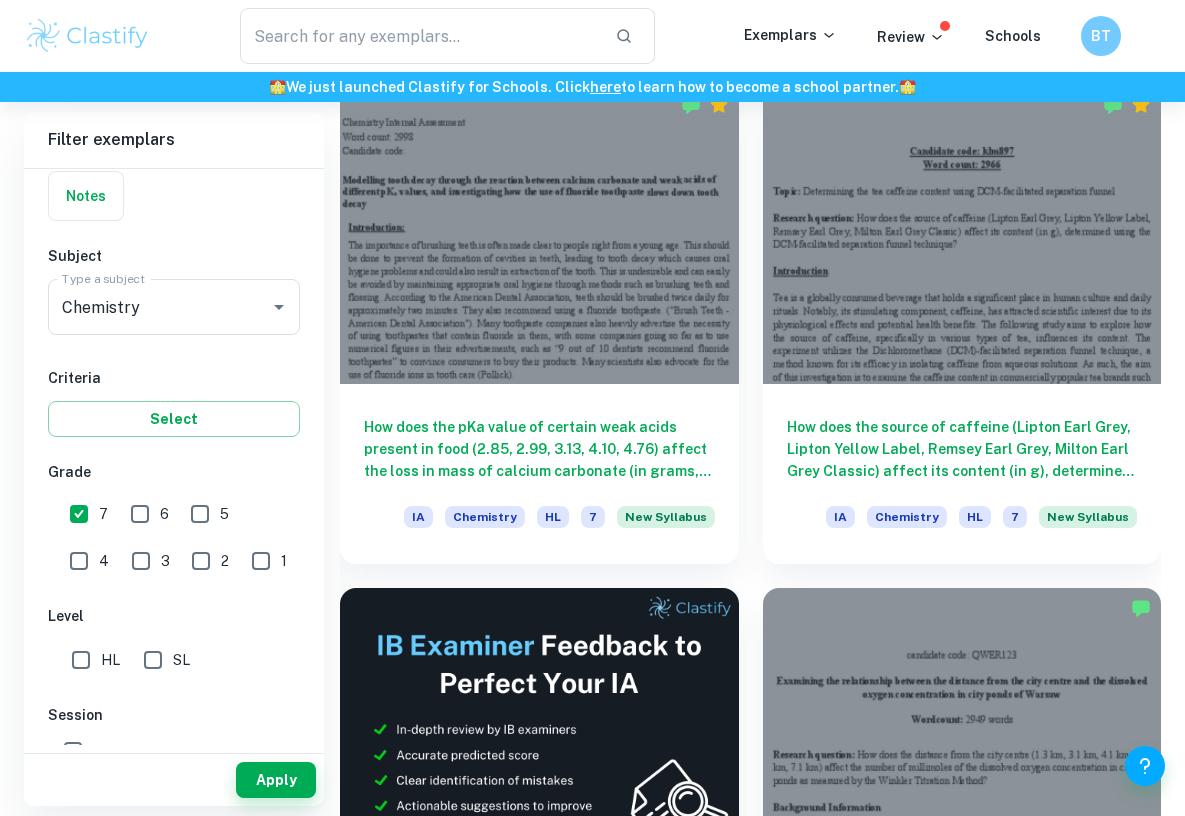 click on "Apply" at bounding box center [276, 780] 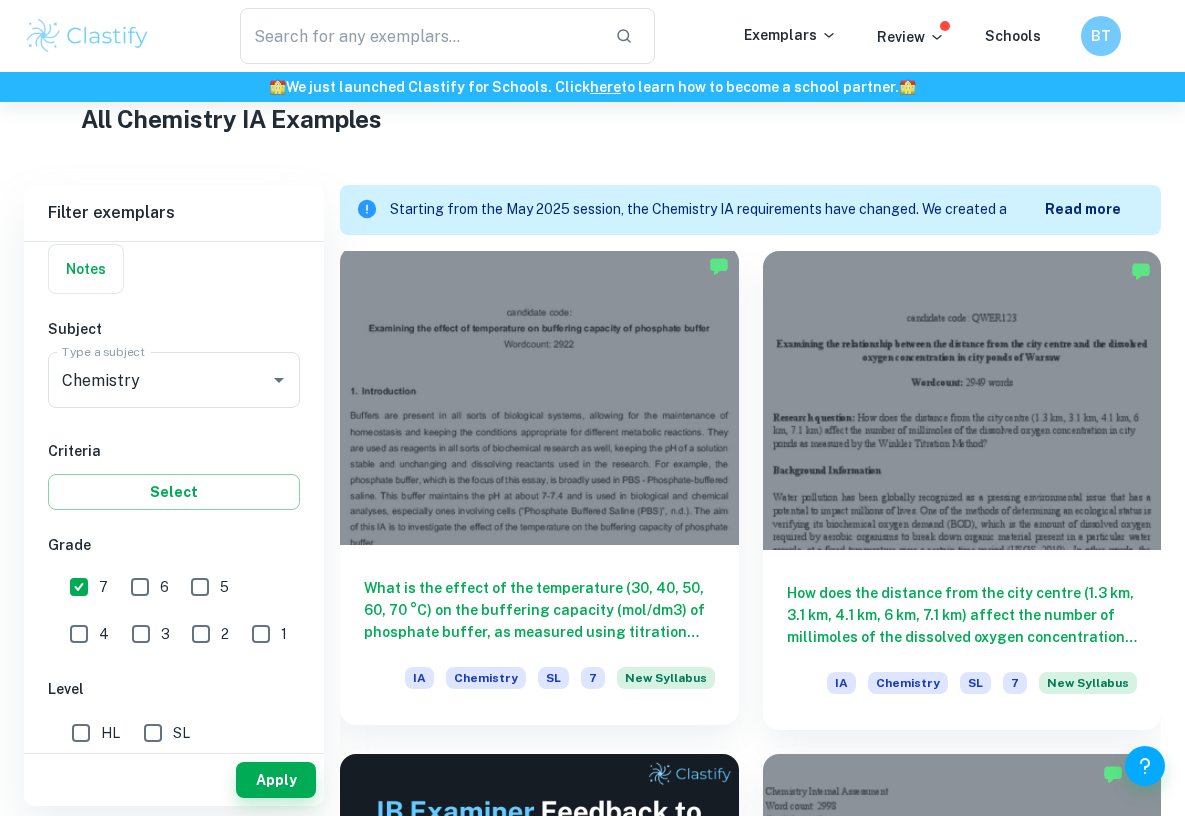 scroll, scrollTop: 506, scrollLeft: 0, axis: vertical 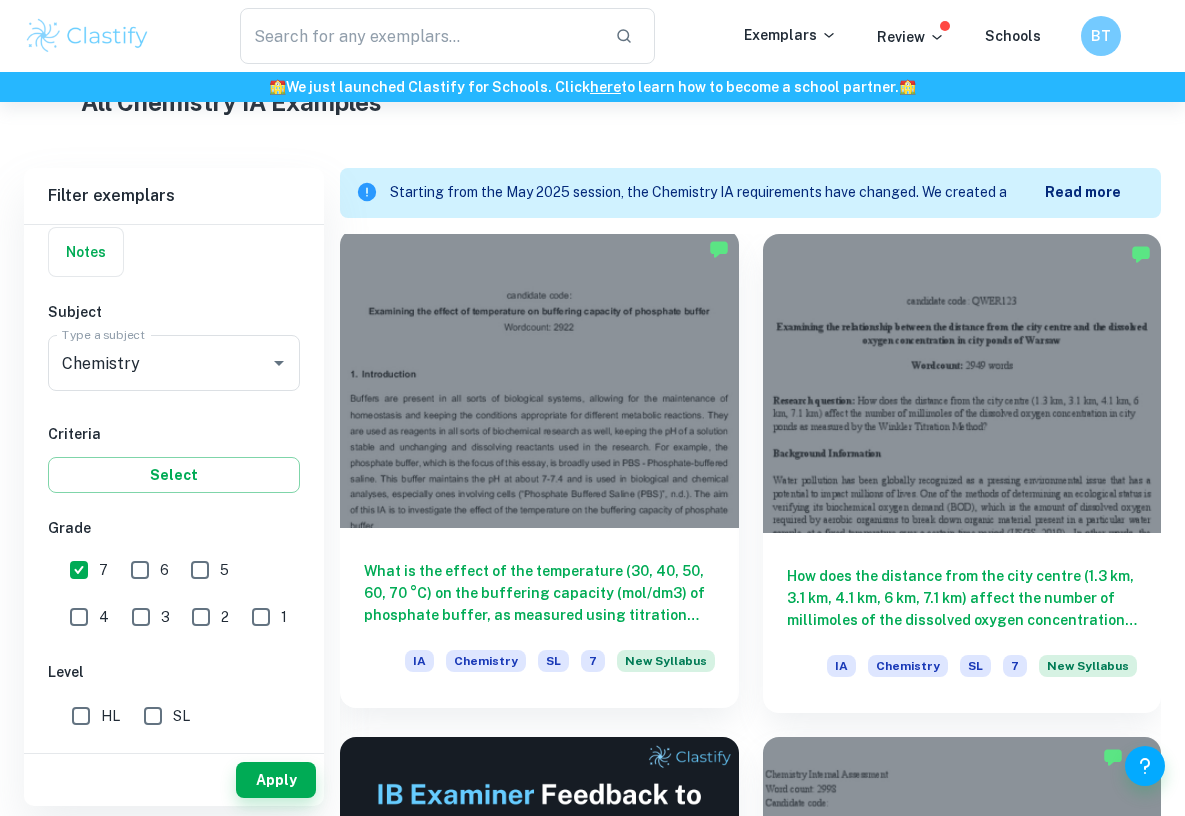 click on "What is the effect of the temperature (30, 40, 50, 60, 70 °C) on the buffering capacity (mol/dm3) of phosphate buffer, as measured using titration with 0.1 mol/dm3 HCl?" at bounding box center (539, 593) 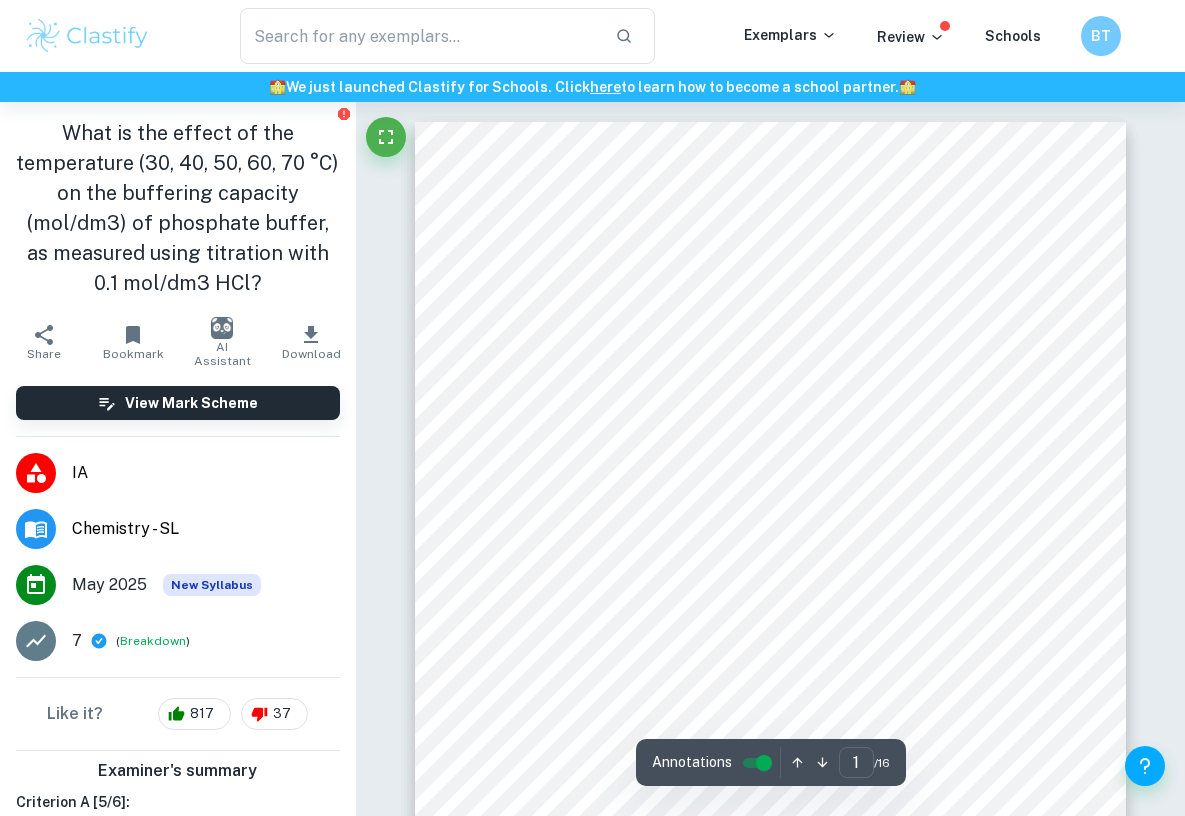click 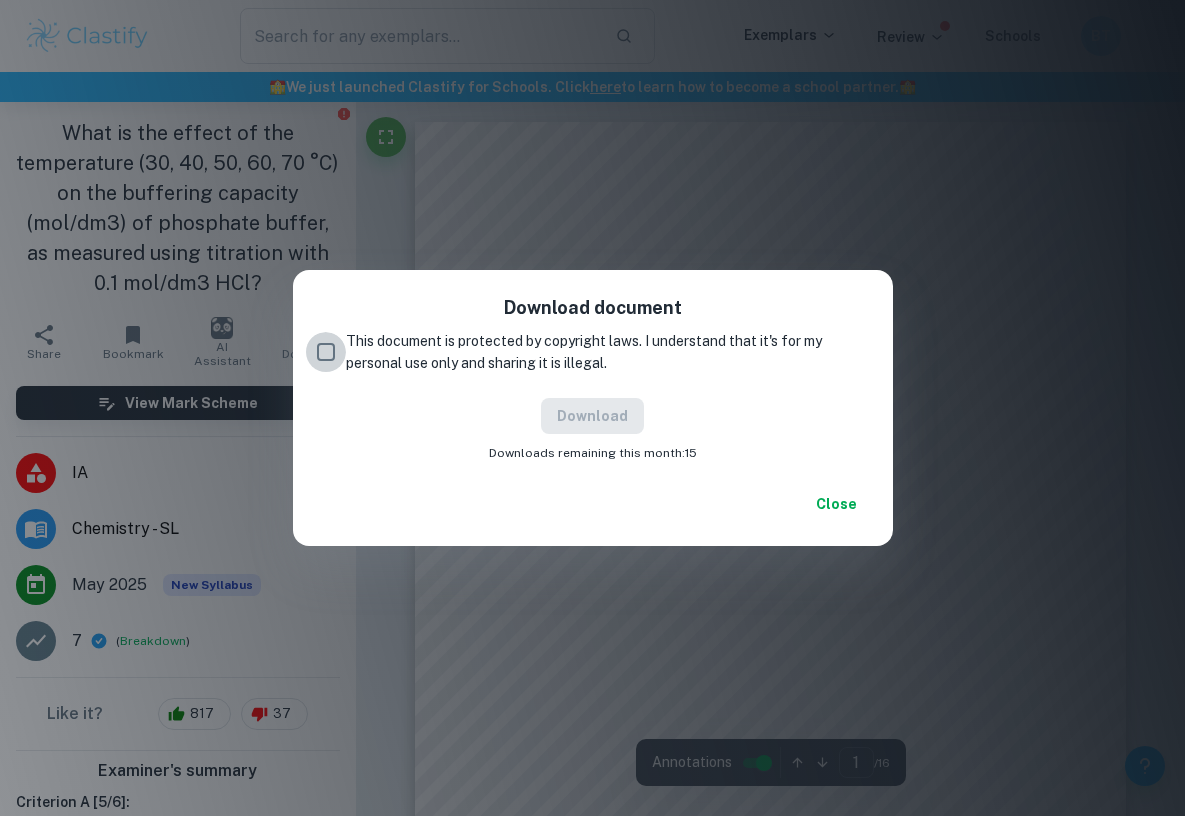 click on "This document is protected by copyright laws. I understand that it's for my personal use only and sharing it is illegal." at bounding box center (326, 352) 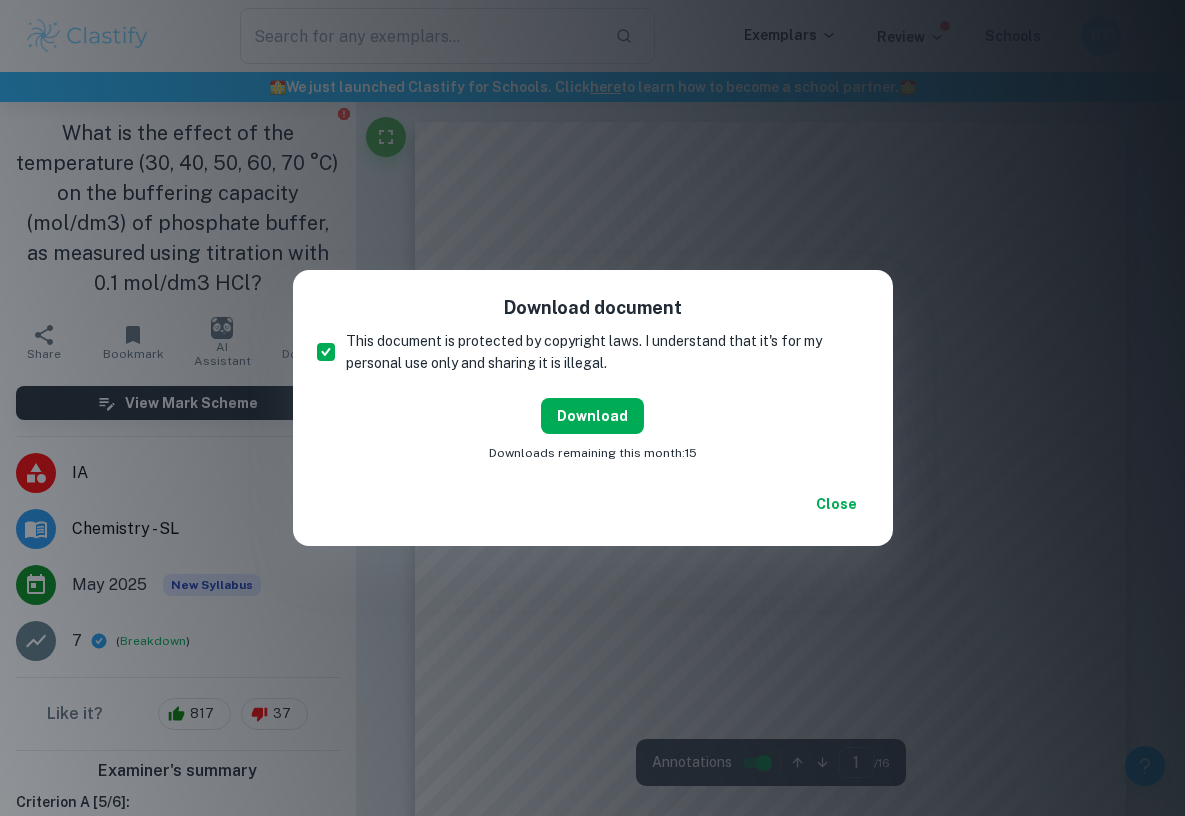 click on "Download" at bounding box center (592, 416) 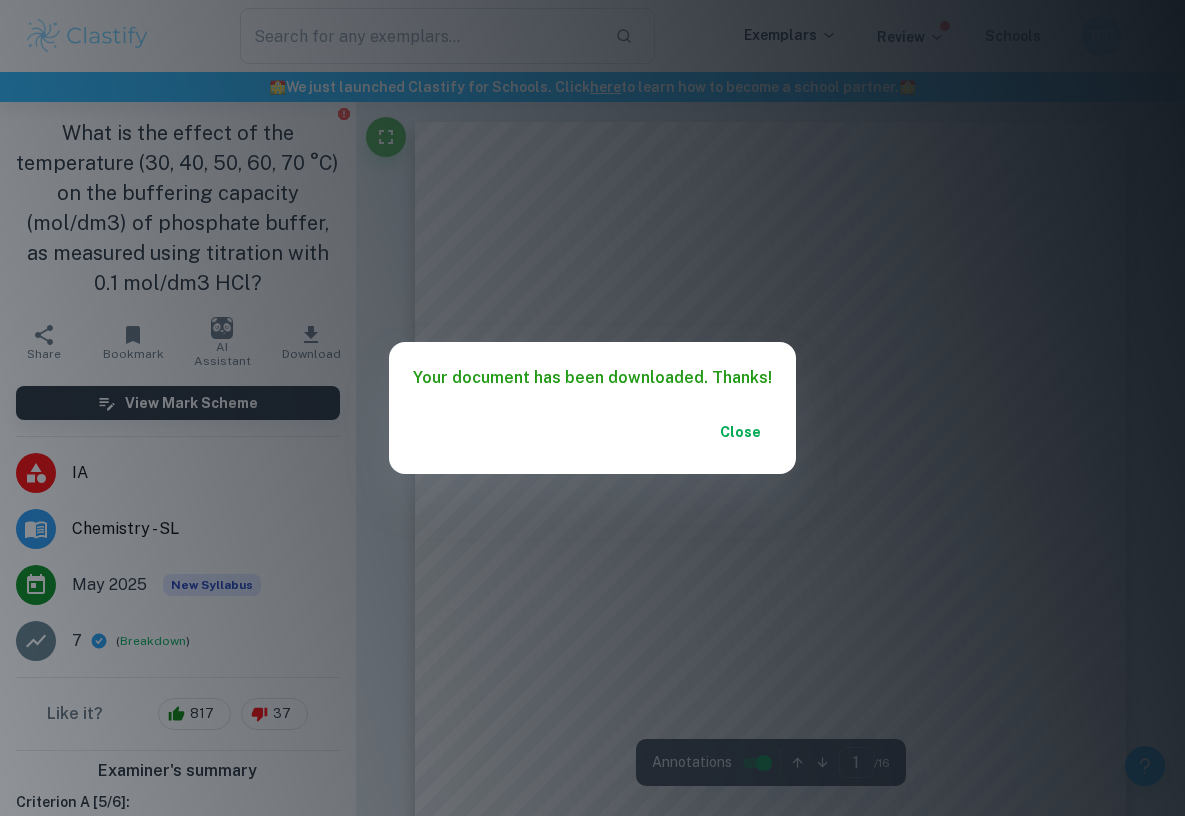 click on "Close" at bounding box center [740, 432] 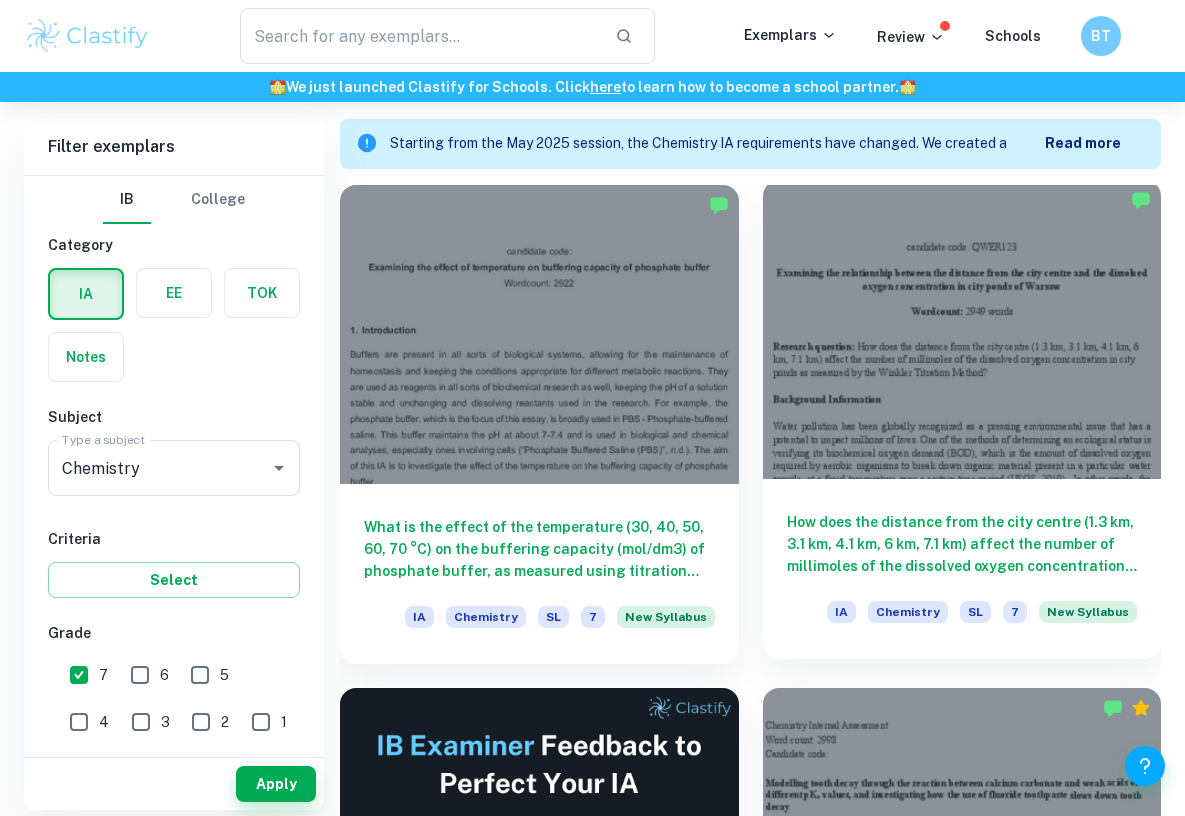 scroll, scrollTop: 559, scrollLeft: 0, axis: vertical 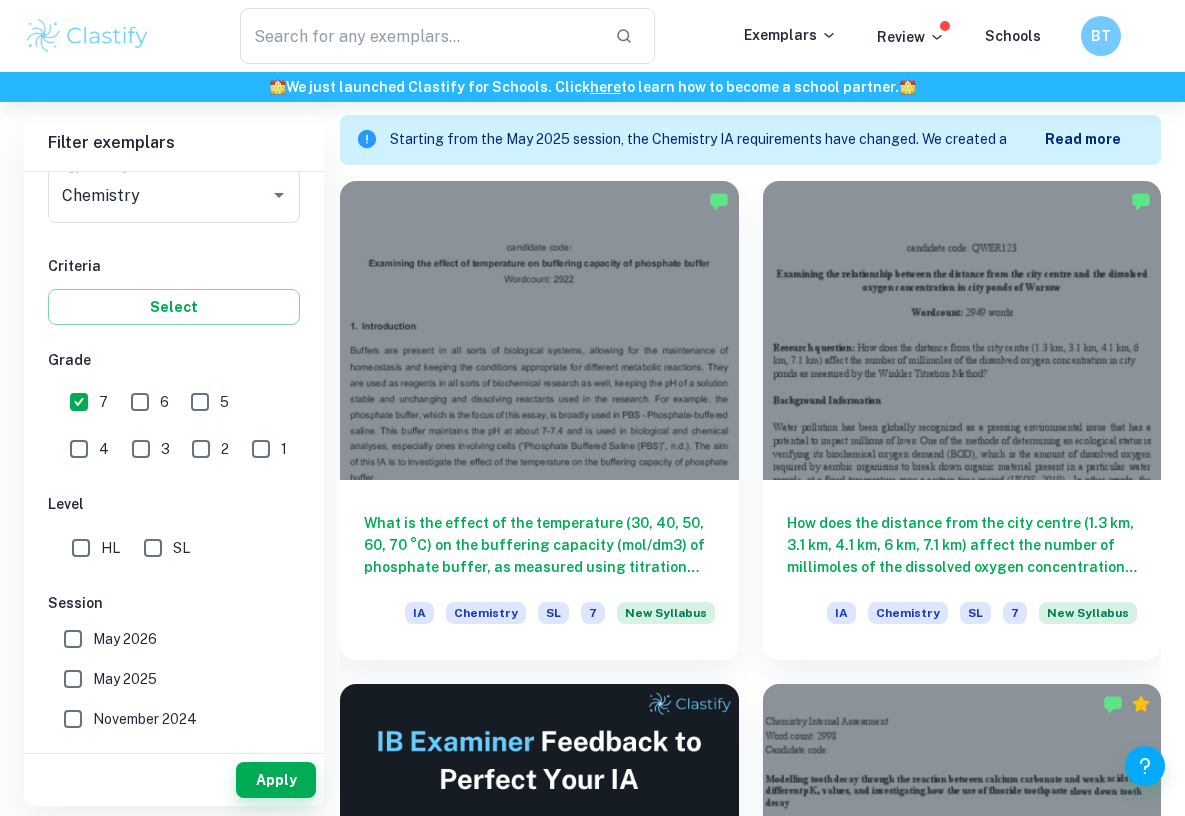 click on "HL" at bounding box center [81, 548] 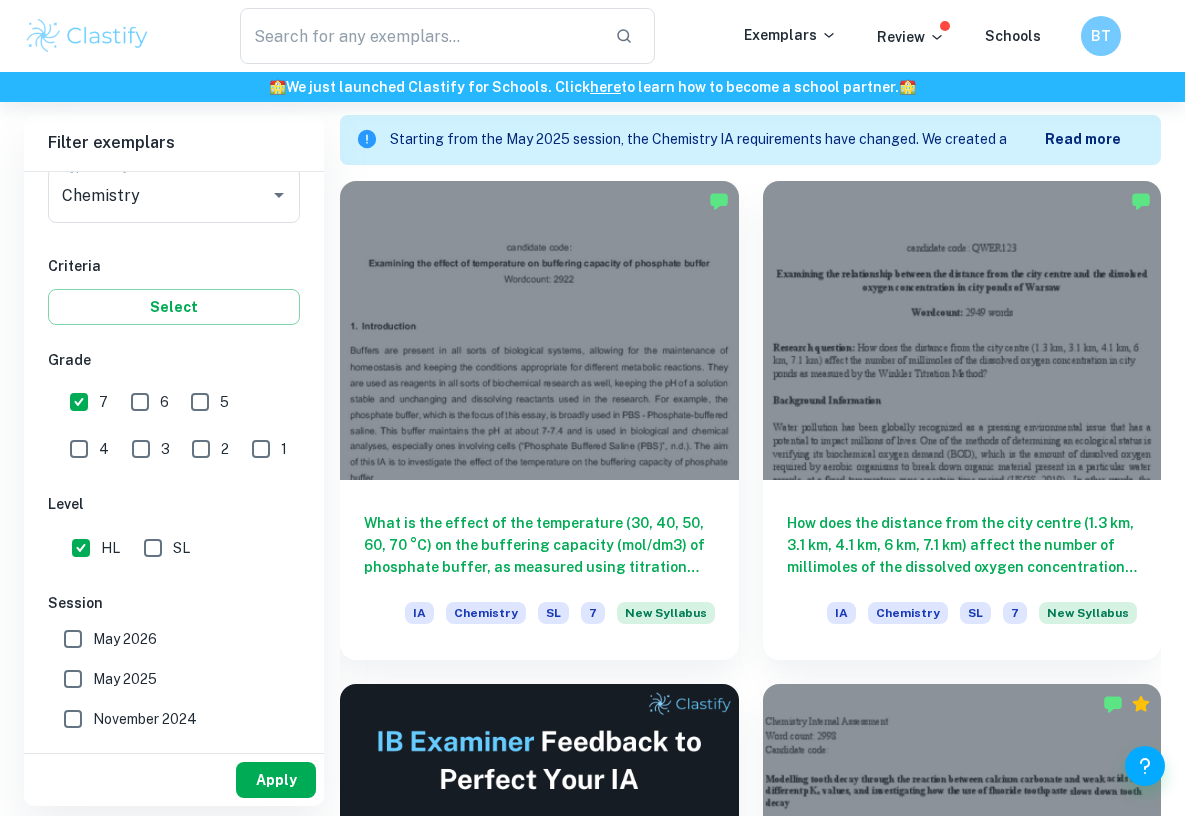 click on "Apply" at bounding box center [276, 780] 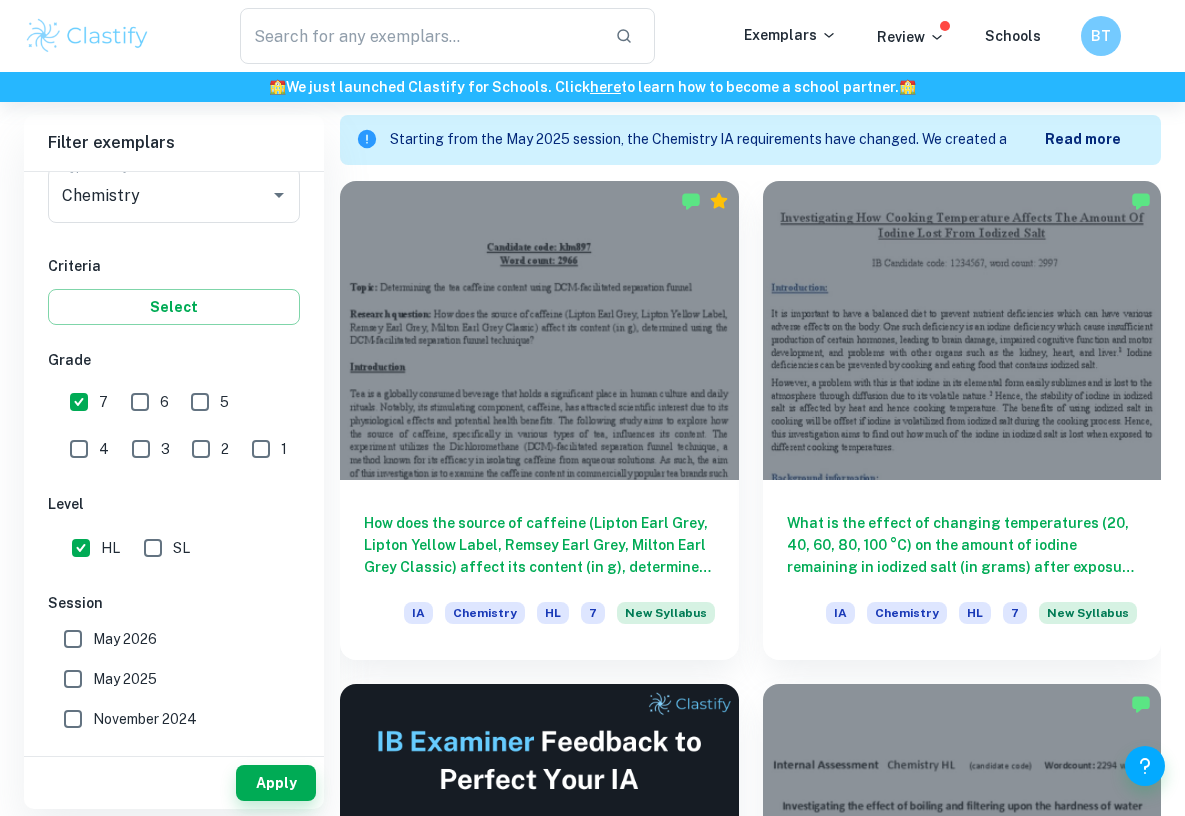 scroll, scrollTop: 591, scrollLeft: 0, axis: vertical 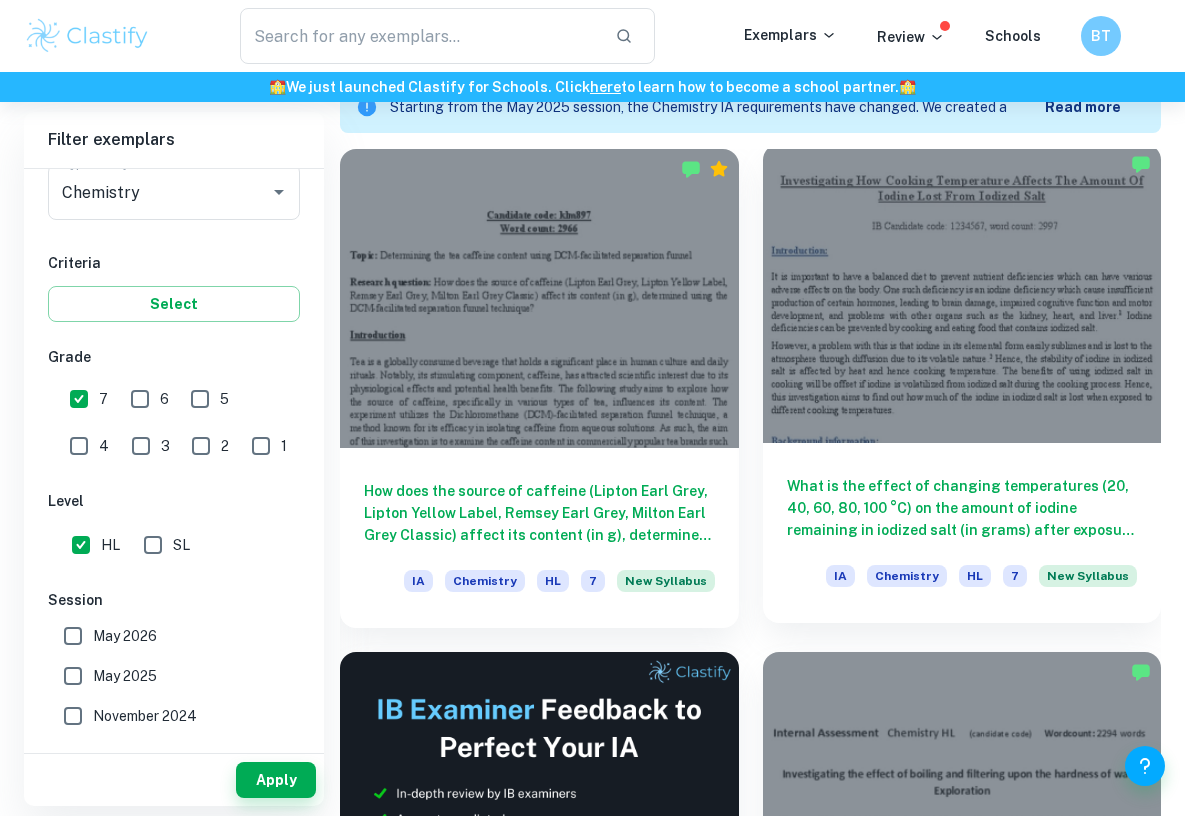 click on "What is the effect of changing temperatures (20, 40, 60, 80, 100 °C) on the amount of iodine remaining in iodized salt (in grams) after exposure to heat during cooking, as measured by an iodometric titration?" at bounding box center [962, 508] 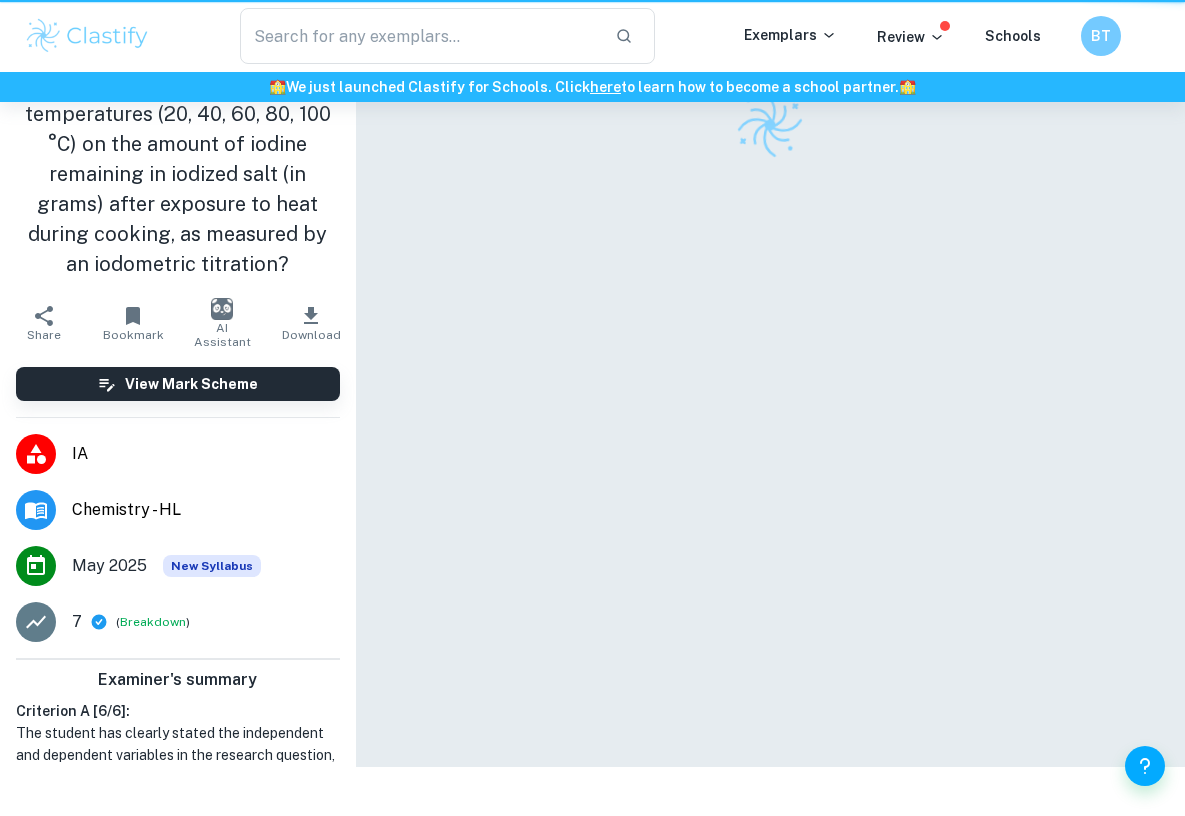 scroll, scrollTop: 0, scrollLeft: 0, axis: both 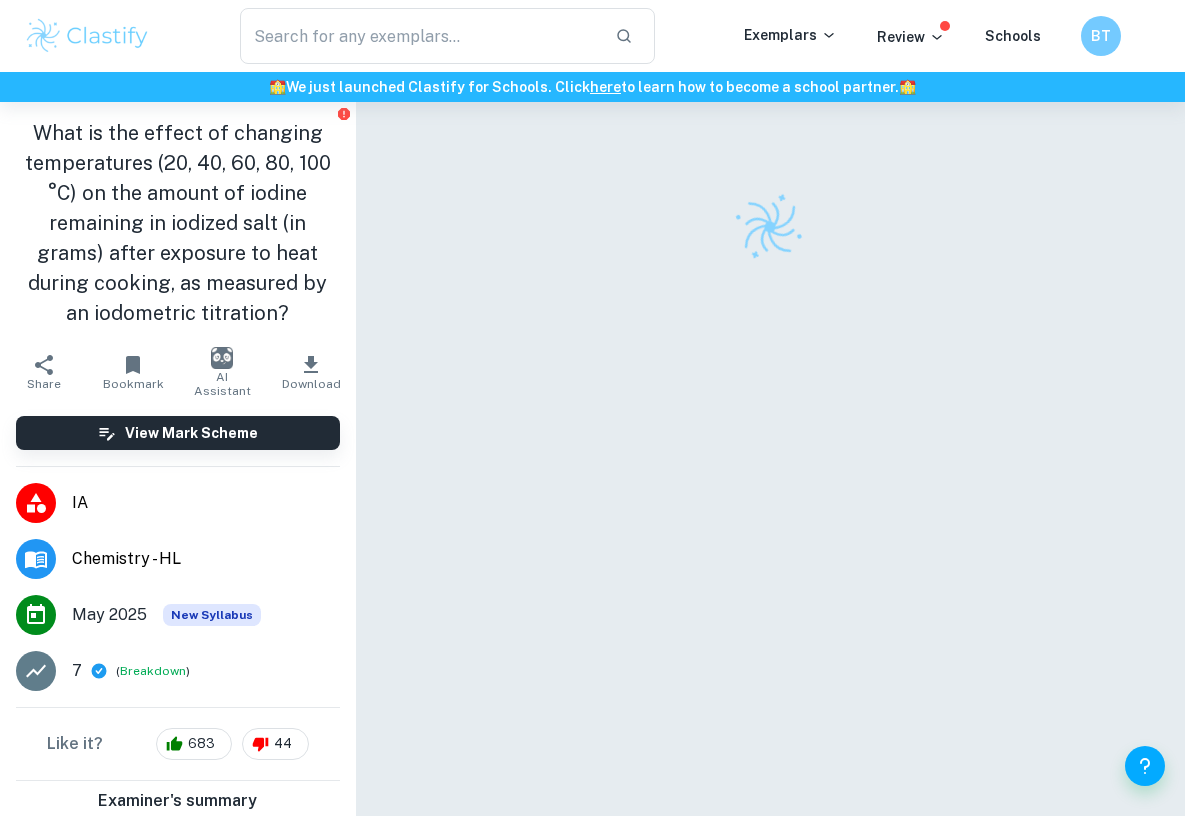 click 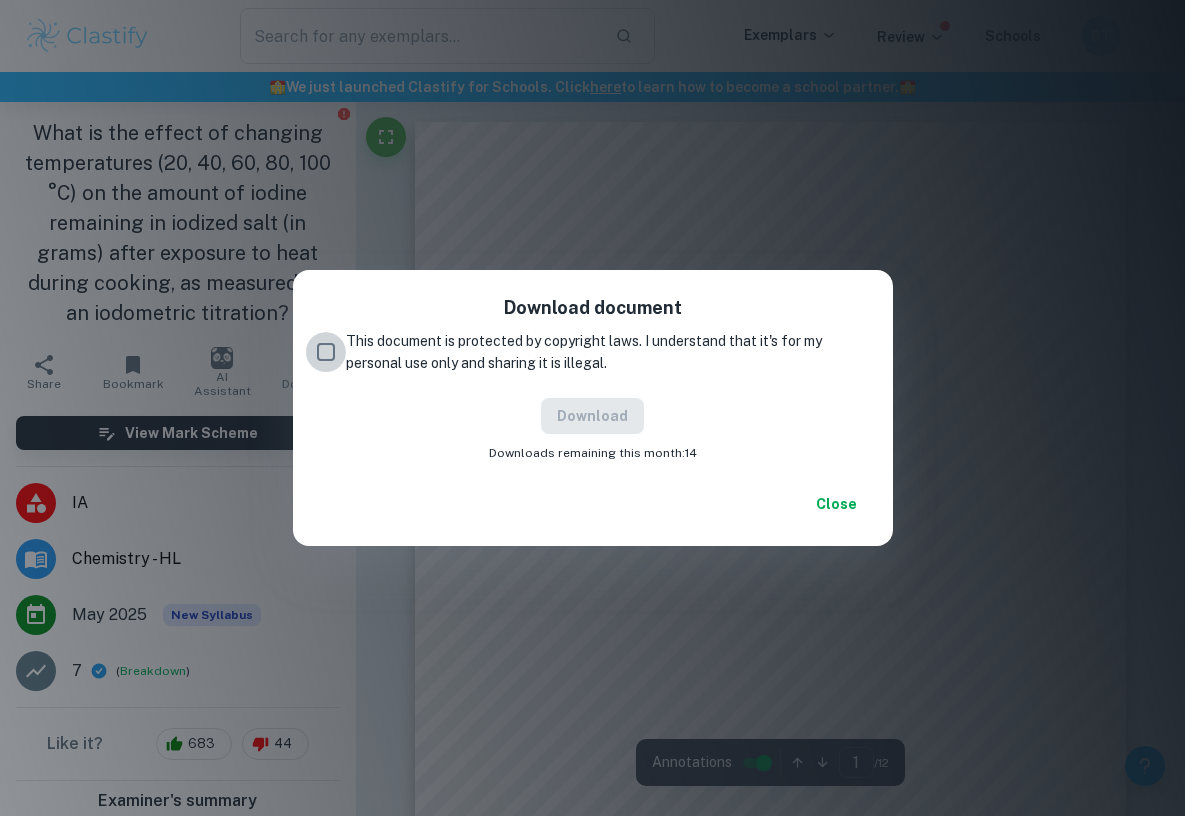 click on "This document is protected by copyright laws. I understand that it's for my personal use only and sharing it is illegal." at bounding box center [326, 352] 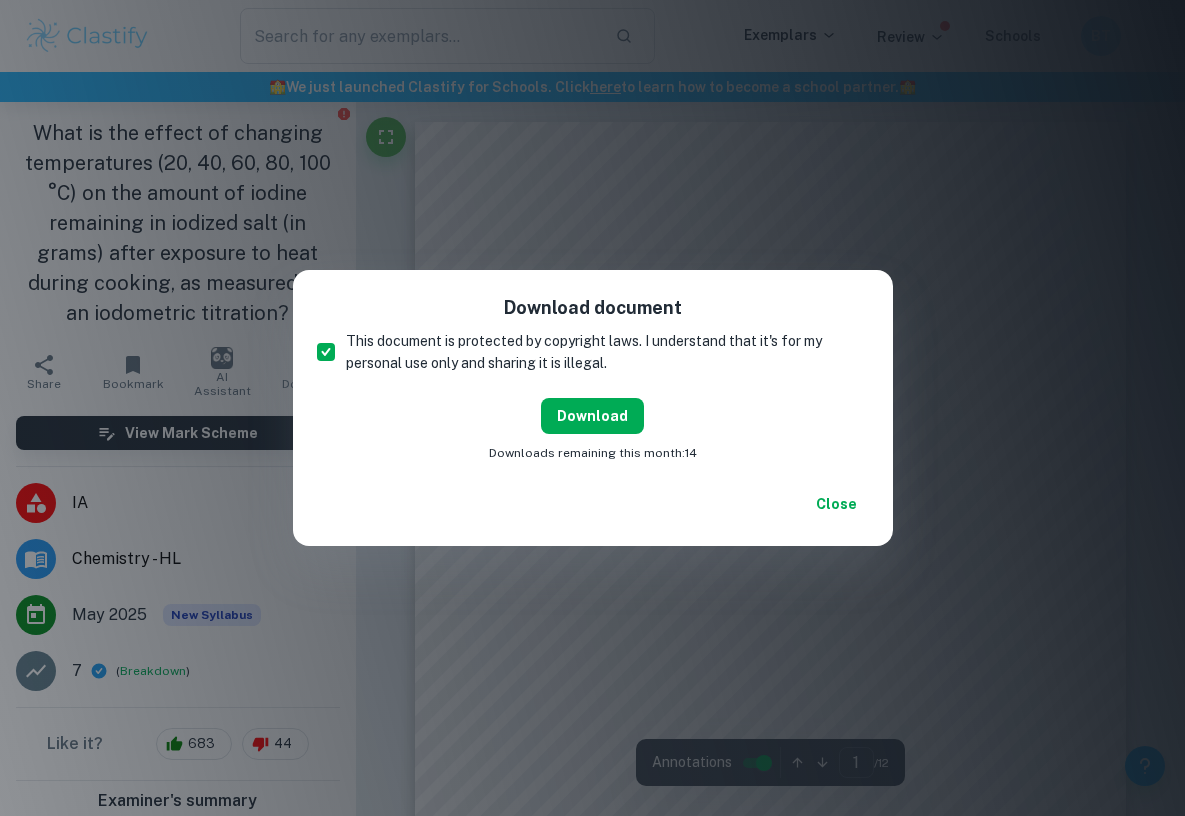 click on "Download" at bounding box center [592, 416] 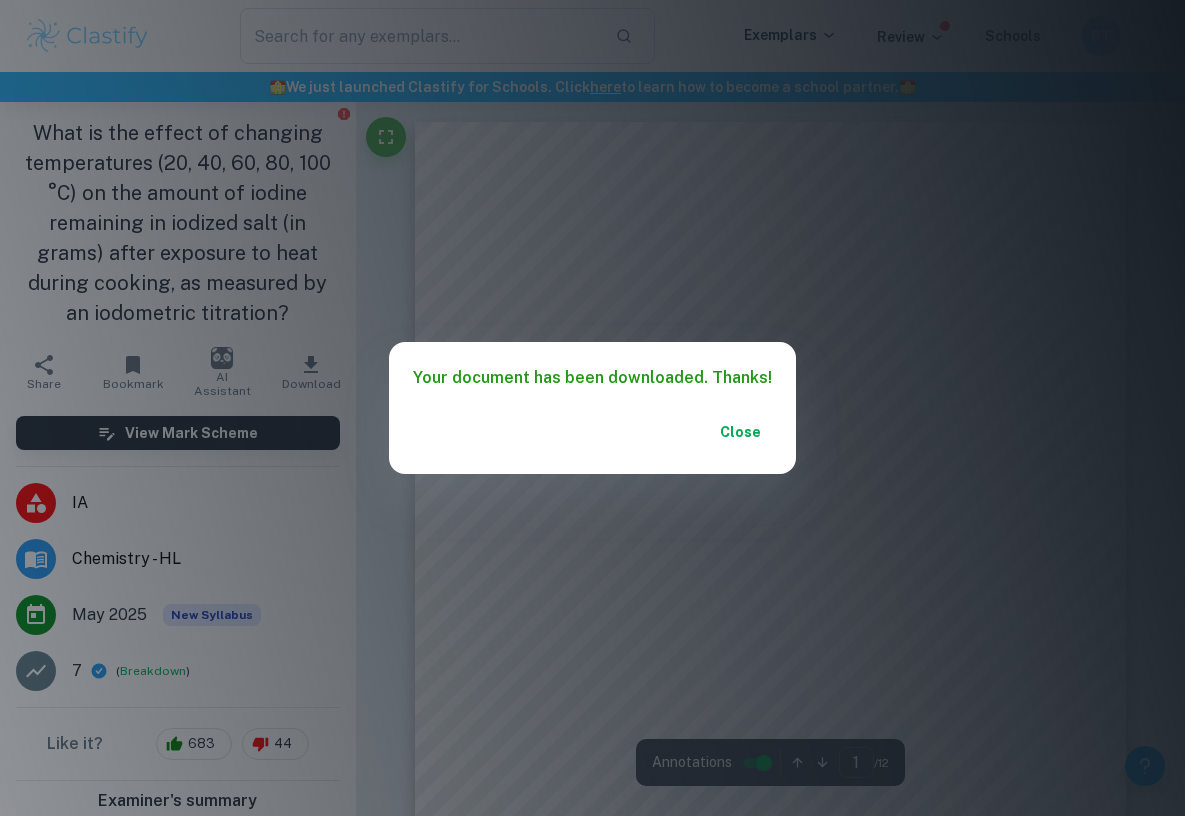 click on "Close" at bounding box center [740, 432] 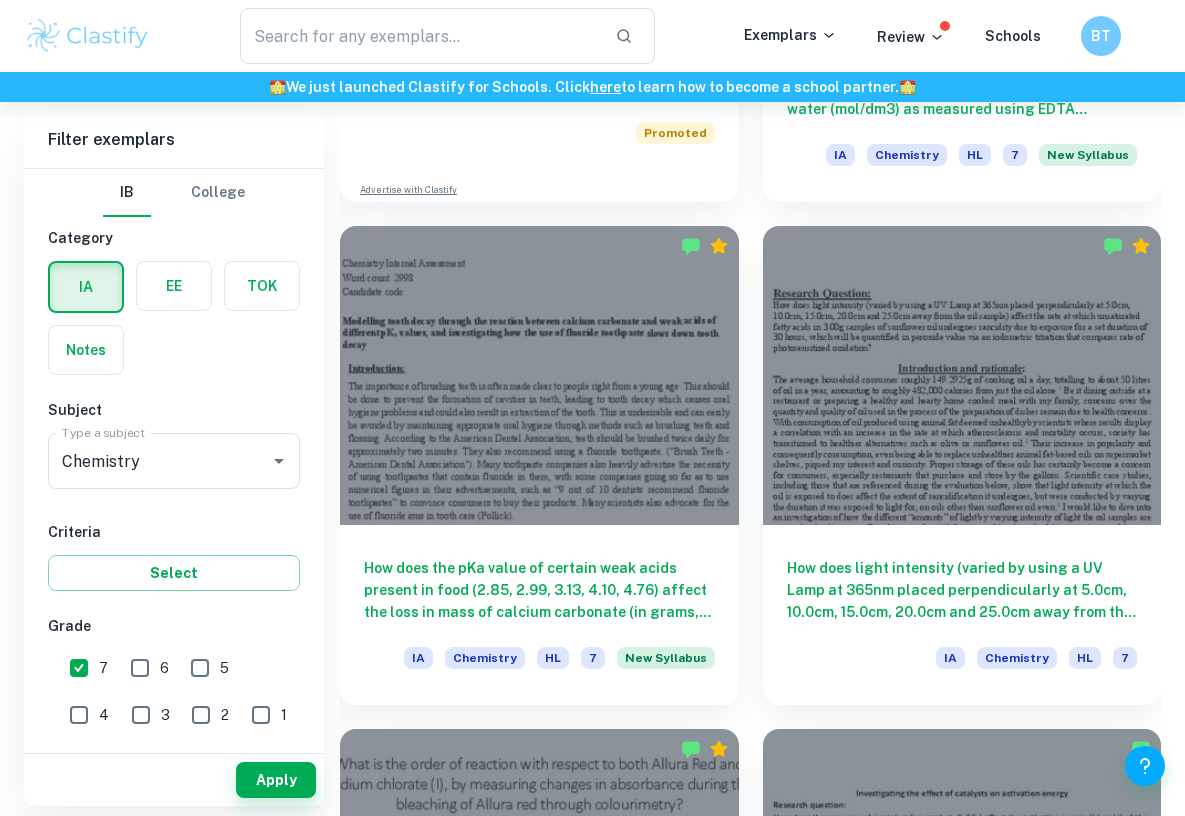 scroll, scrollTop: 1552, scrollLeft: 0, axis: vertical 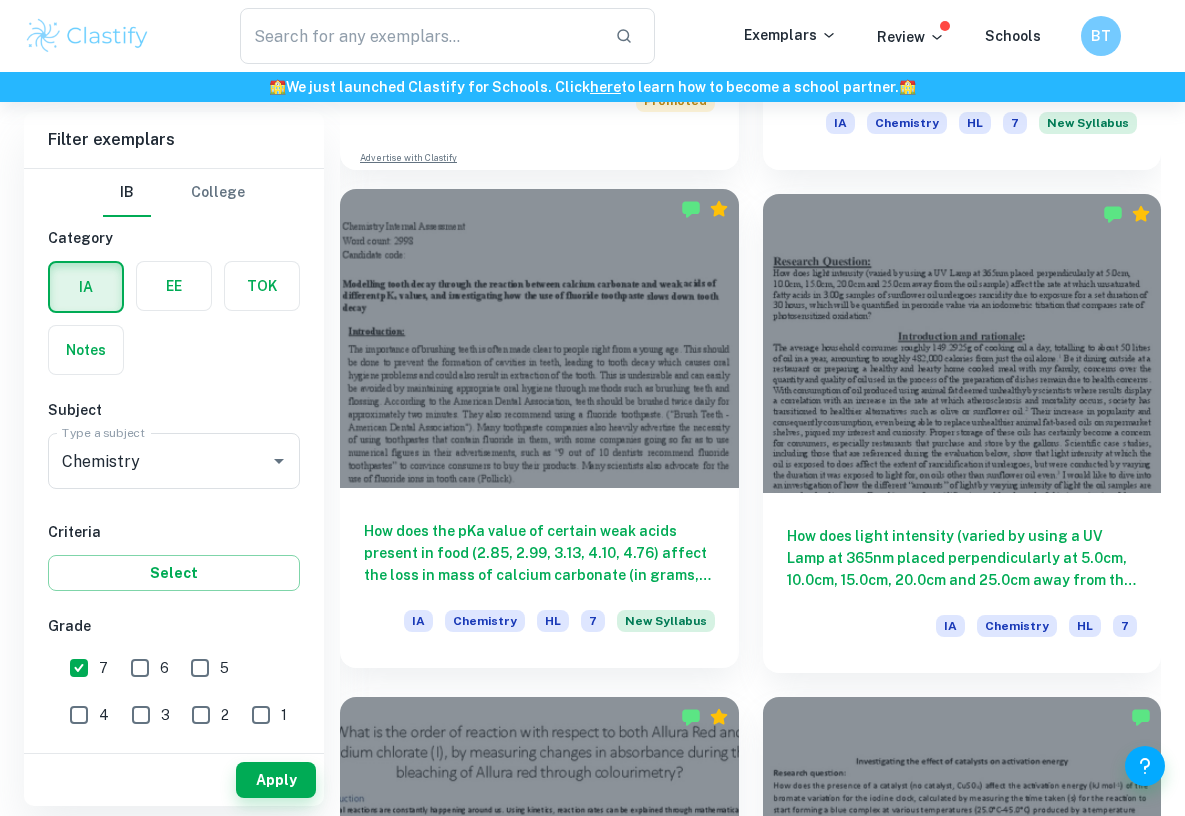 click on "How does the pKa value of certain weak acids present in food (2.85, 2.99, 3.13, 4.10, 4.76) affect the loss in mass of calcium carbonate (in grams, measured using an electronic balance, ±0.01 g), and how does the addition of sodium fluoride solution affect this reaction, keeping the concentration and temperature of the acid solutions and sodium fluoride solutions, the time taken for the reaction and the surface area of the calcium carbonate chips controlled?" at bounding box center [539, 553] 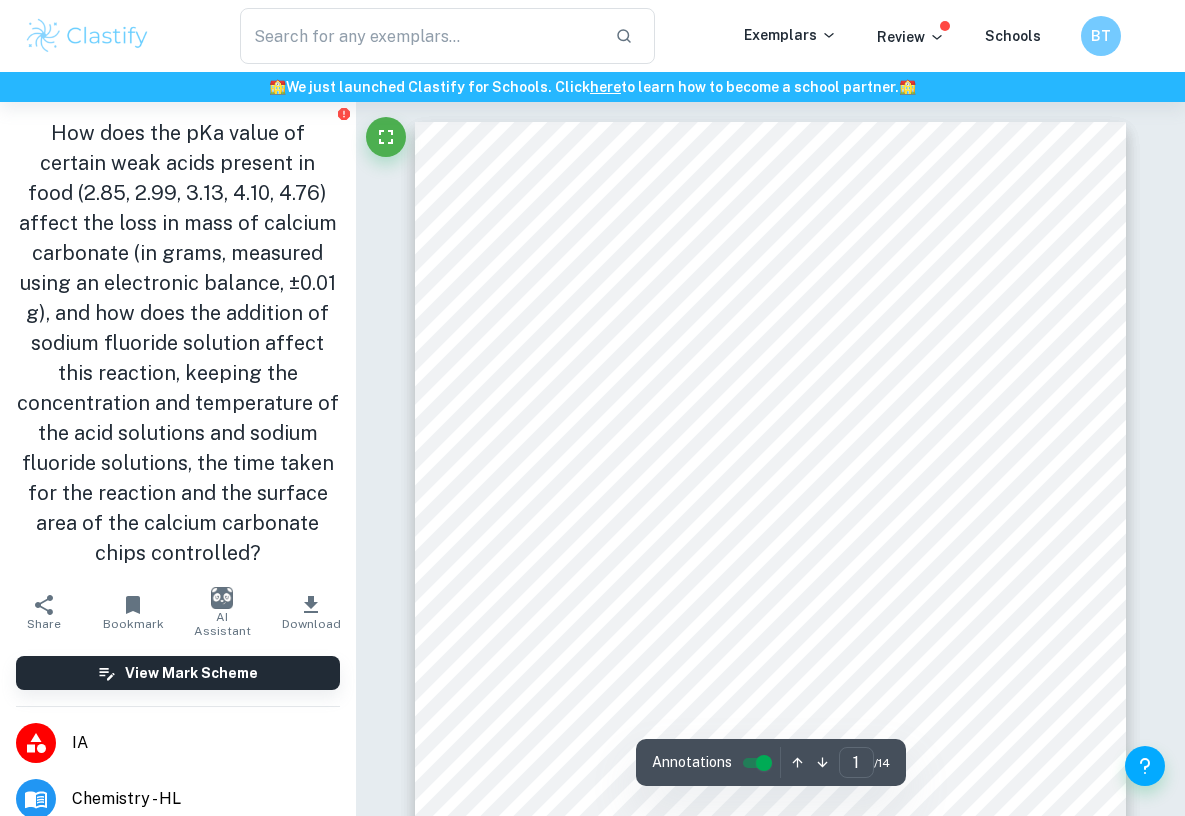 click 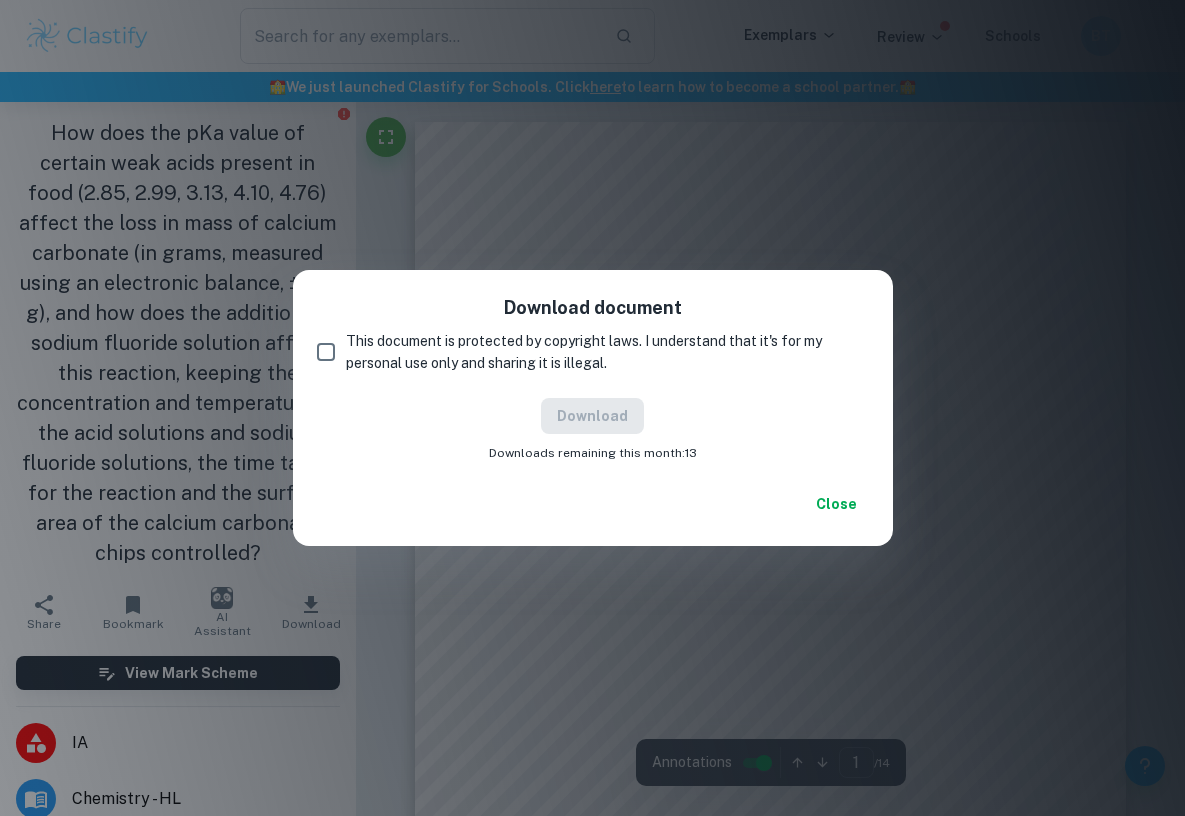 click on "This document is protected by copyright laws. I understand that it's for my personal use only and sharing it is illegal." at bounding box center [326, 352] 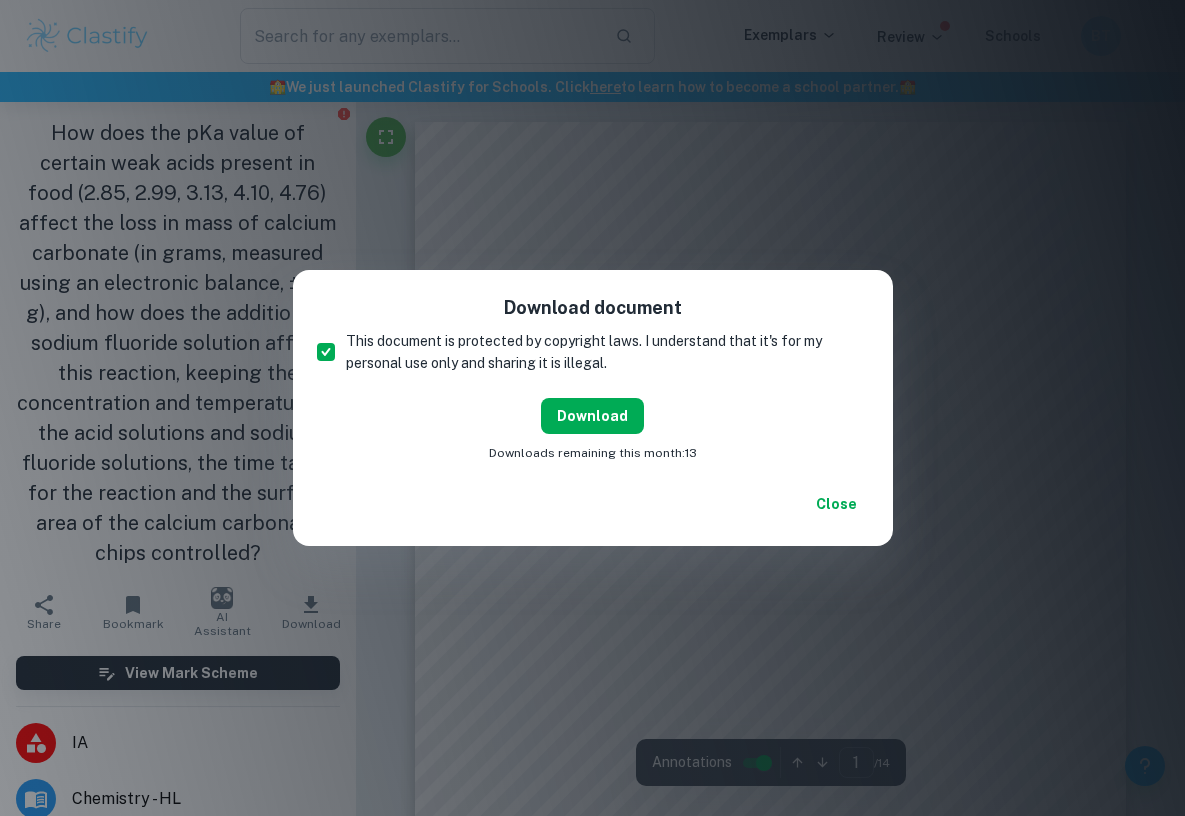 click on "Download" at bounding box center [592, 416] 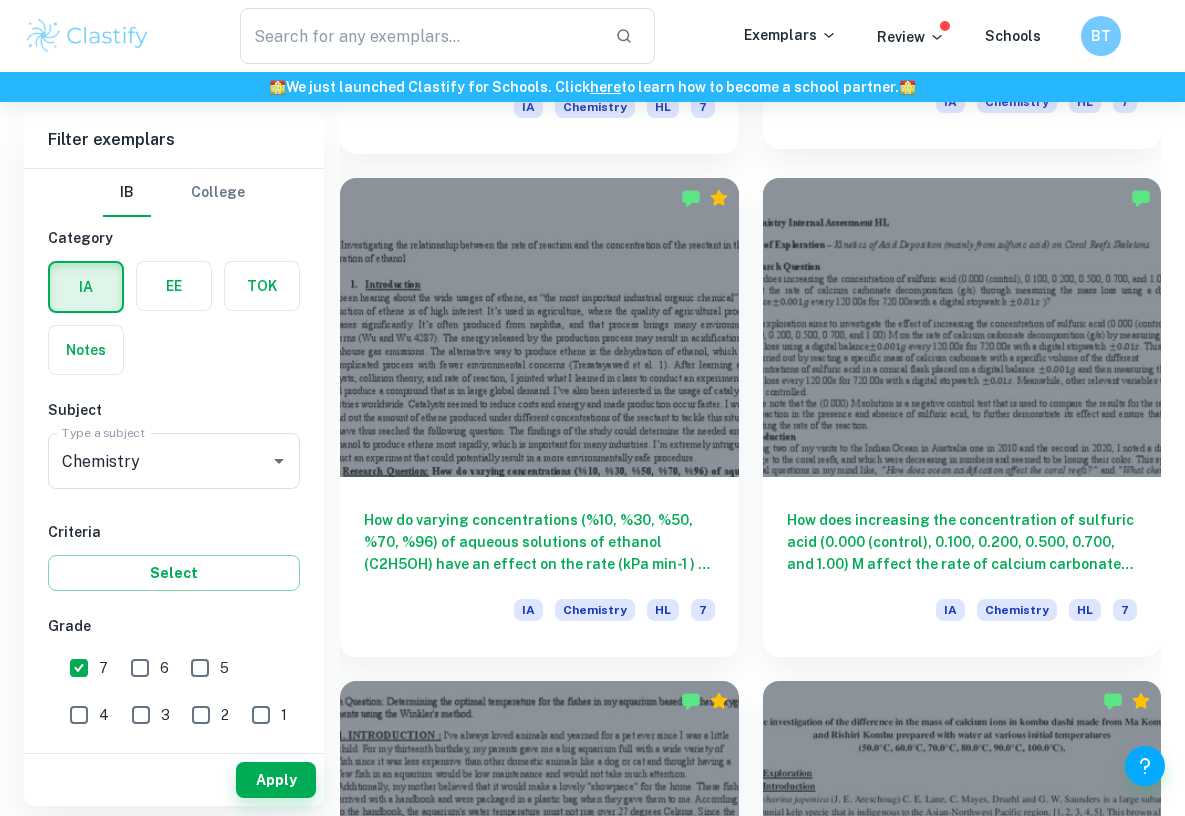 scroll, scrollTop: 4057, scrollLeft: 0, axis: vertical 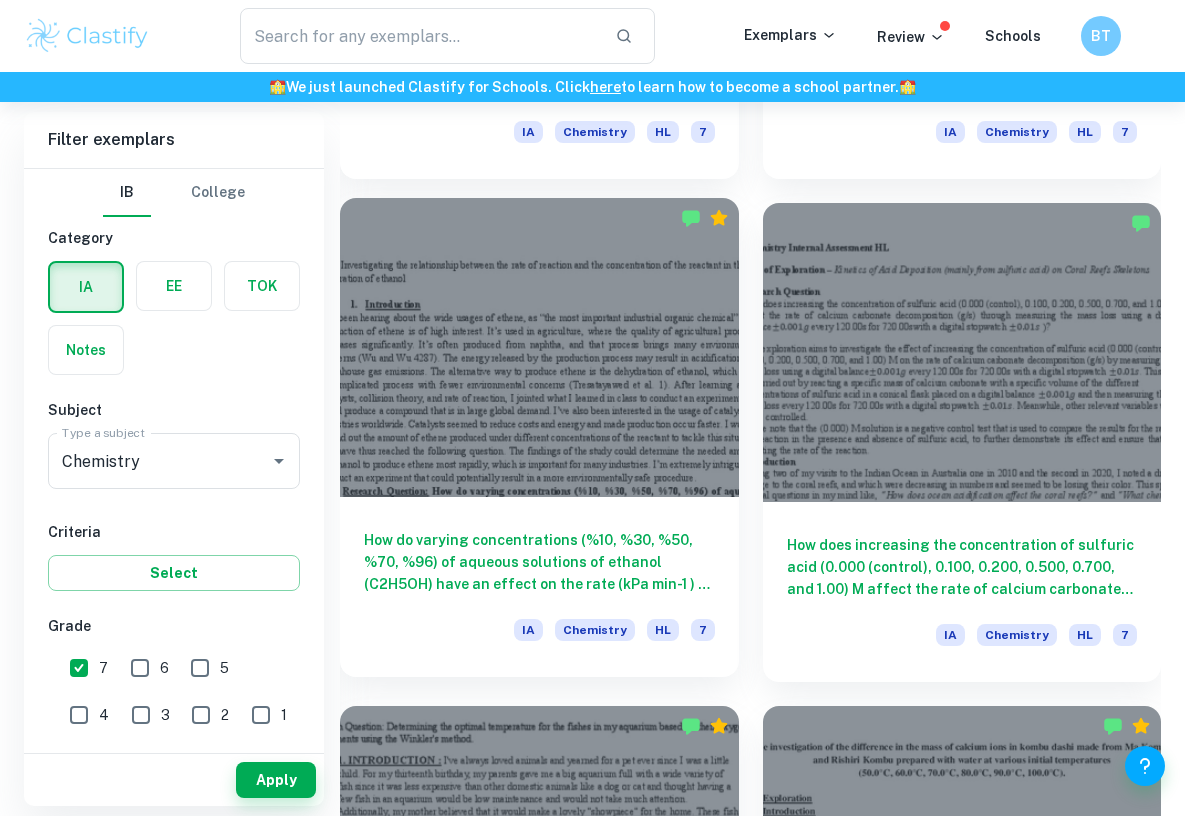 click on "How do varying concentrations (%10, %30, %50, %70, %96) of aqueous solutions of ethanol (C2H5OH) have an effect on the rate (kPa min-1  ) of reaction in the dehydration of ethanol, recording the amount of pressure (kPa) released by a gas pressure sensor (± 0.01 kPa) under the same time (min) periods, with catalyst titanium dioxide (TiO2)?" at bounding box center (539, 562) 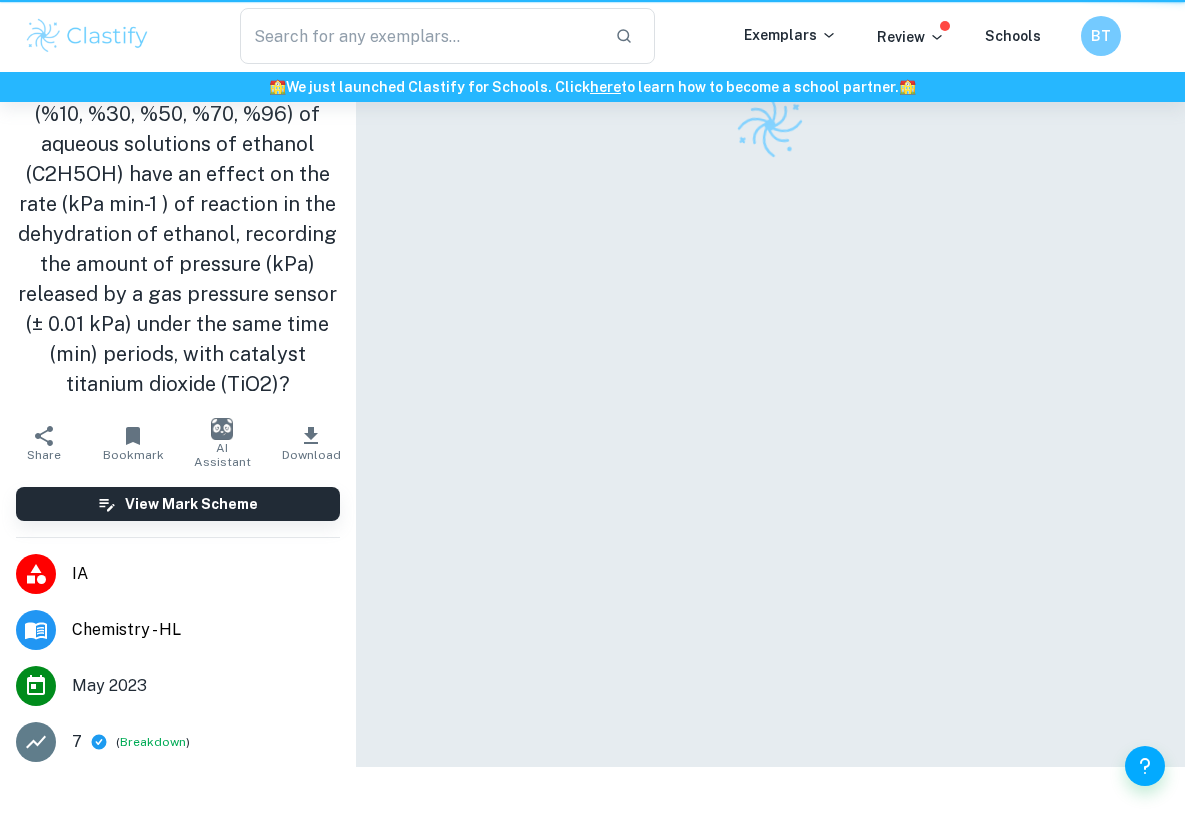 scroll, scrollTop: 0, scrollLeft: 0, axis: both 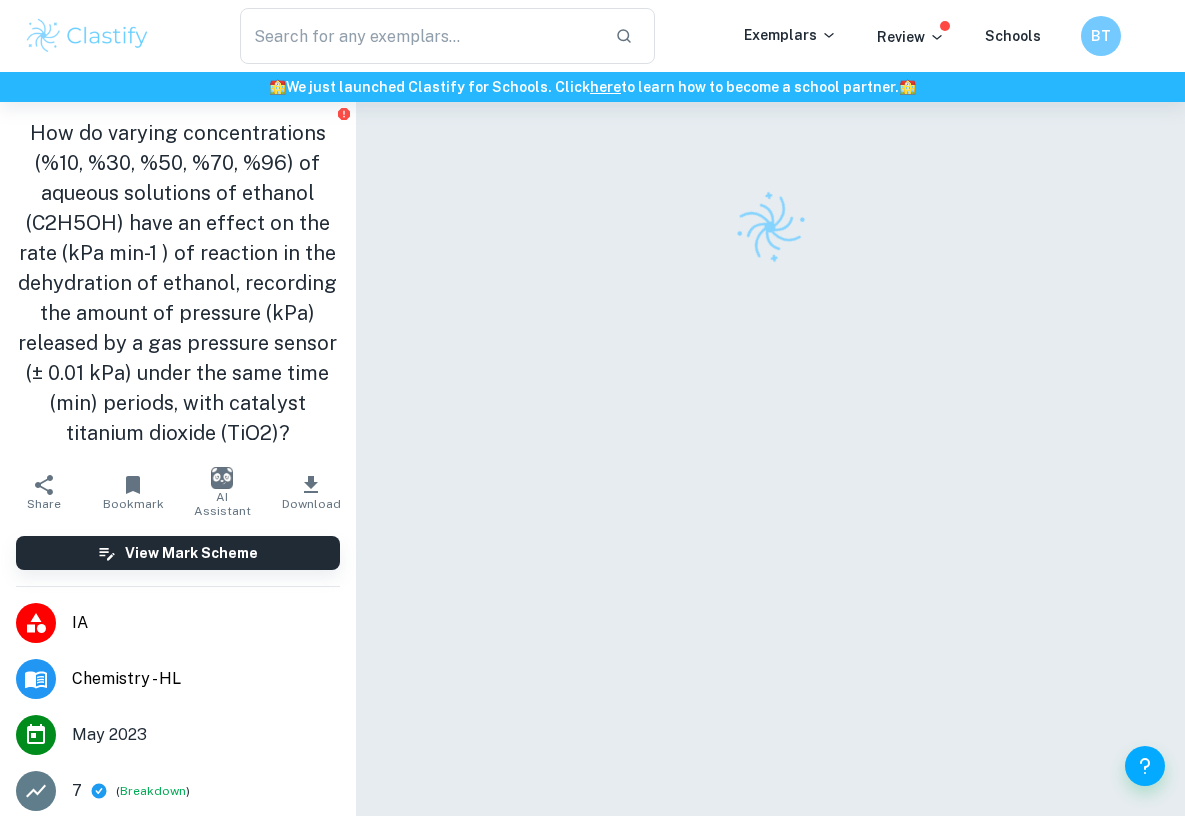 click 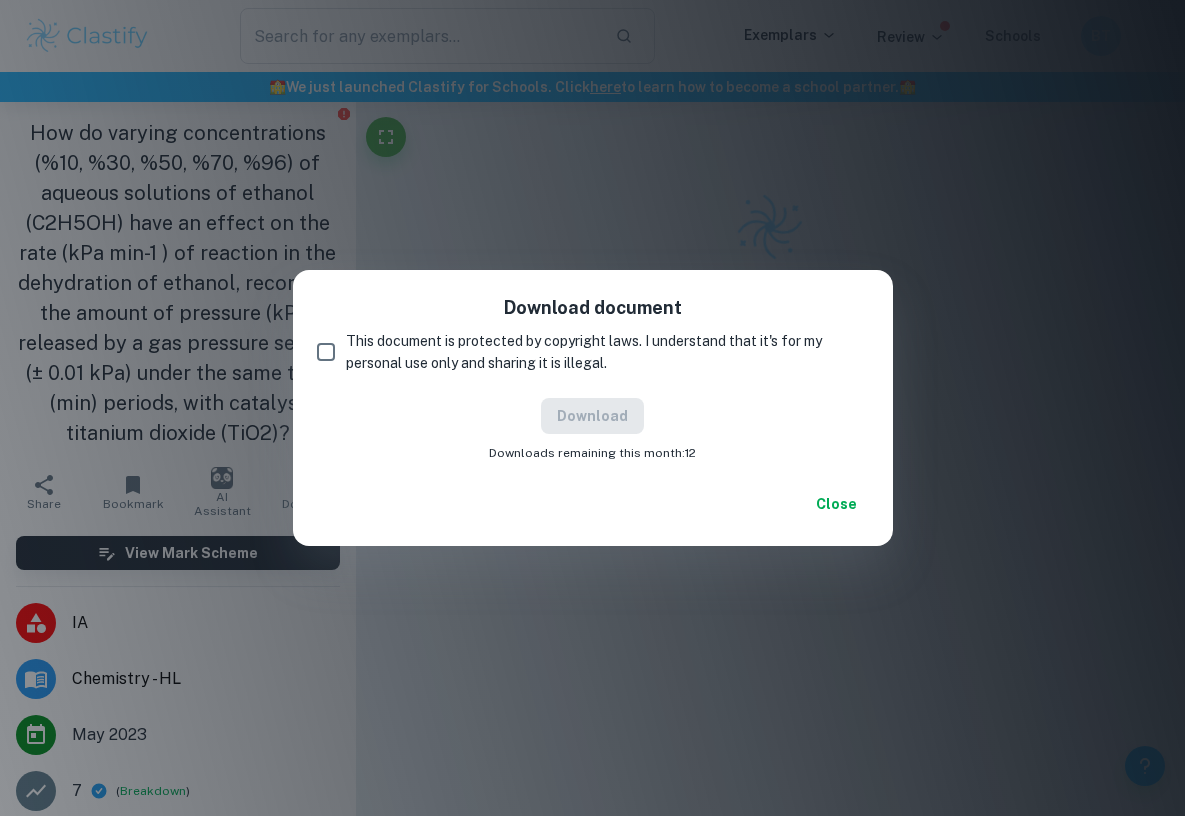 click on "This document is protected by copyright laws. I understand that it's for my personal use only and sharing it is illegal." at bounding box center [326, 352] 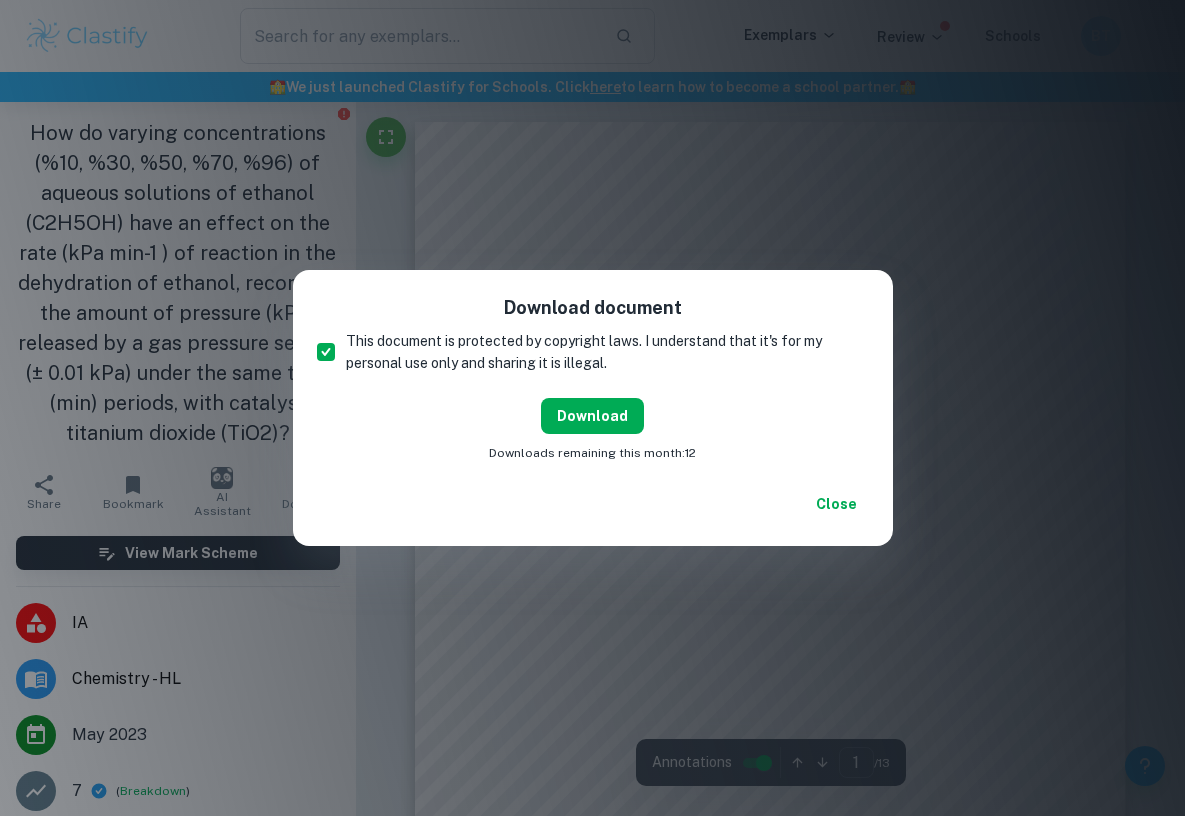 click on "Download" at bounding box center [592, 416] 